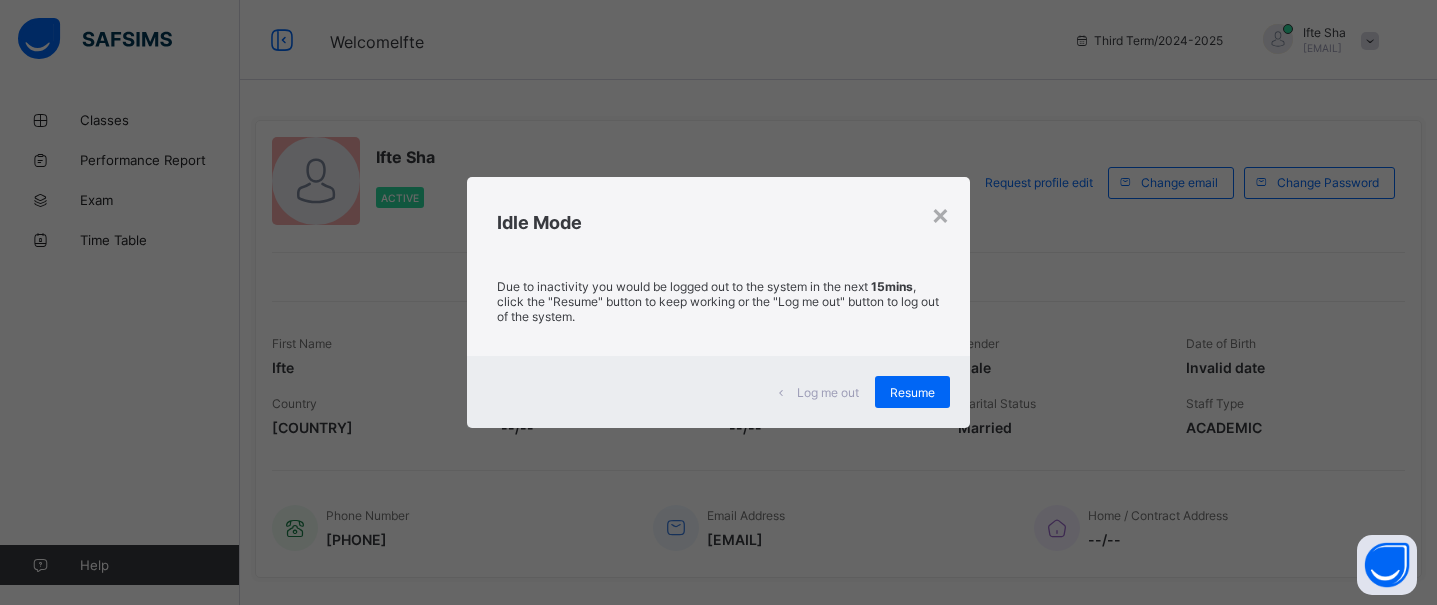 scroll, scrollTop: 0, scrollLeft: 0, axis: both 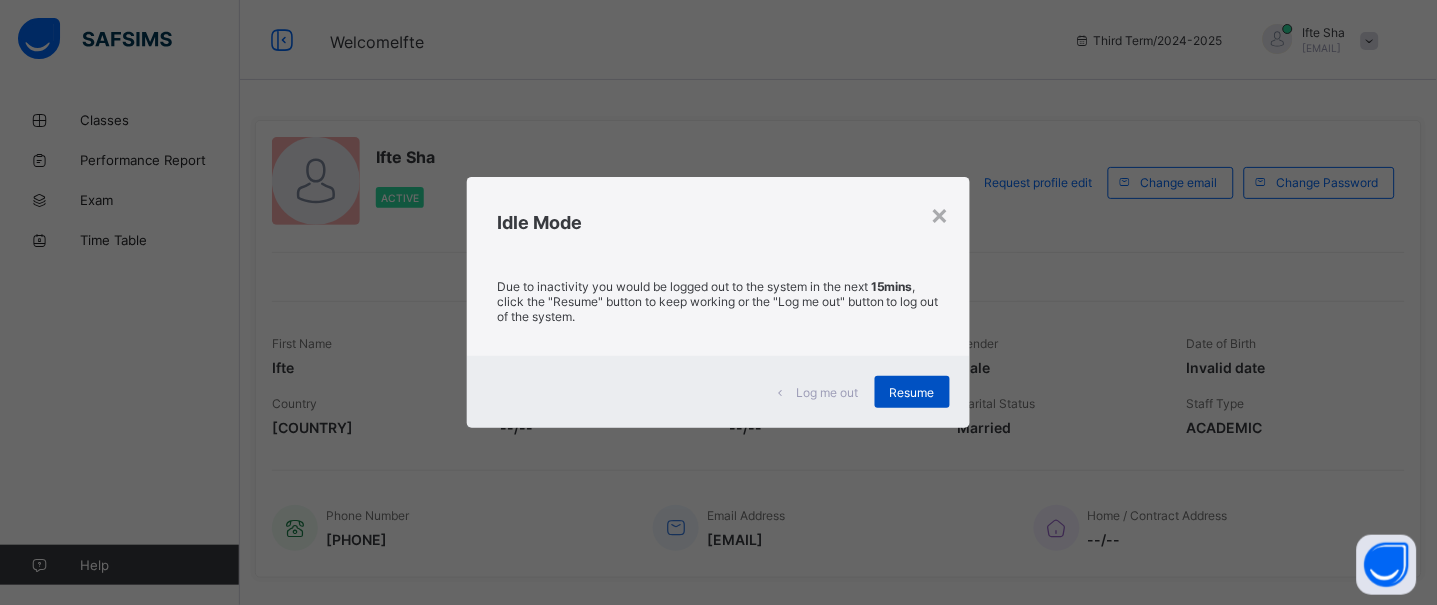 click on "Resume" at bounding box center [912, 392] 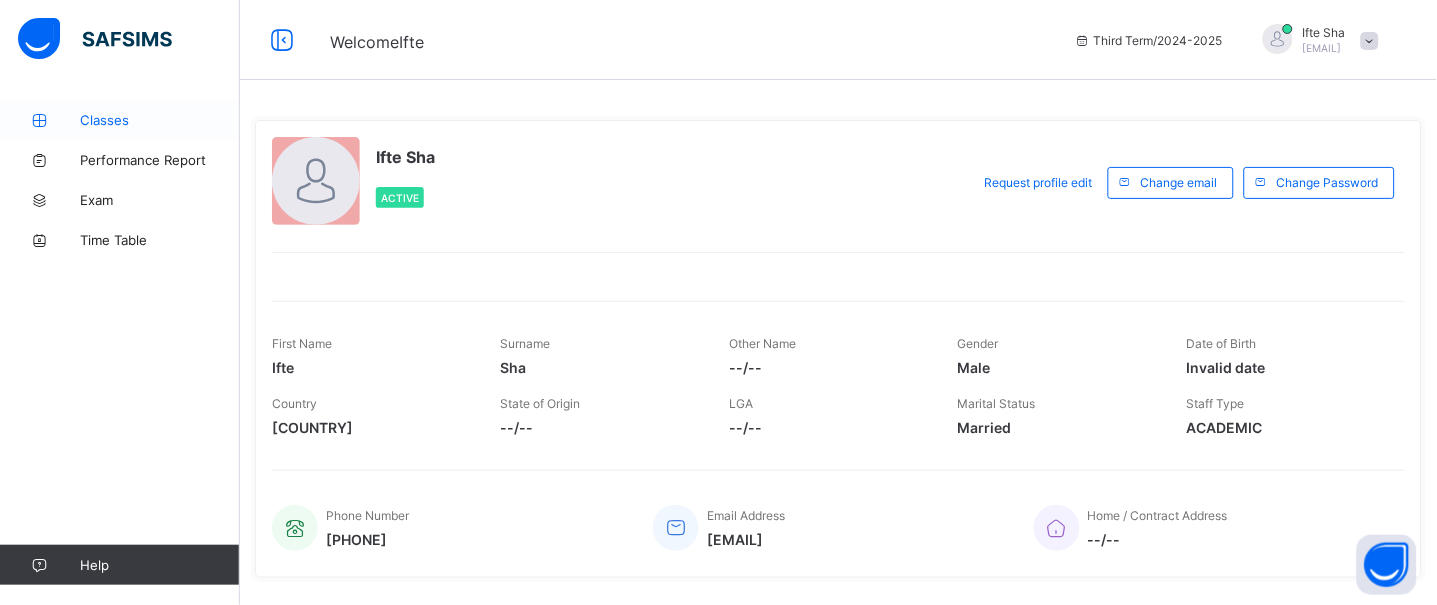 click on "Classes" at bounding box center (120, 120) 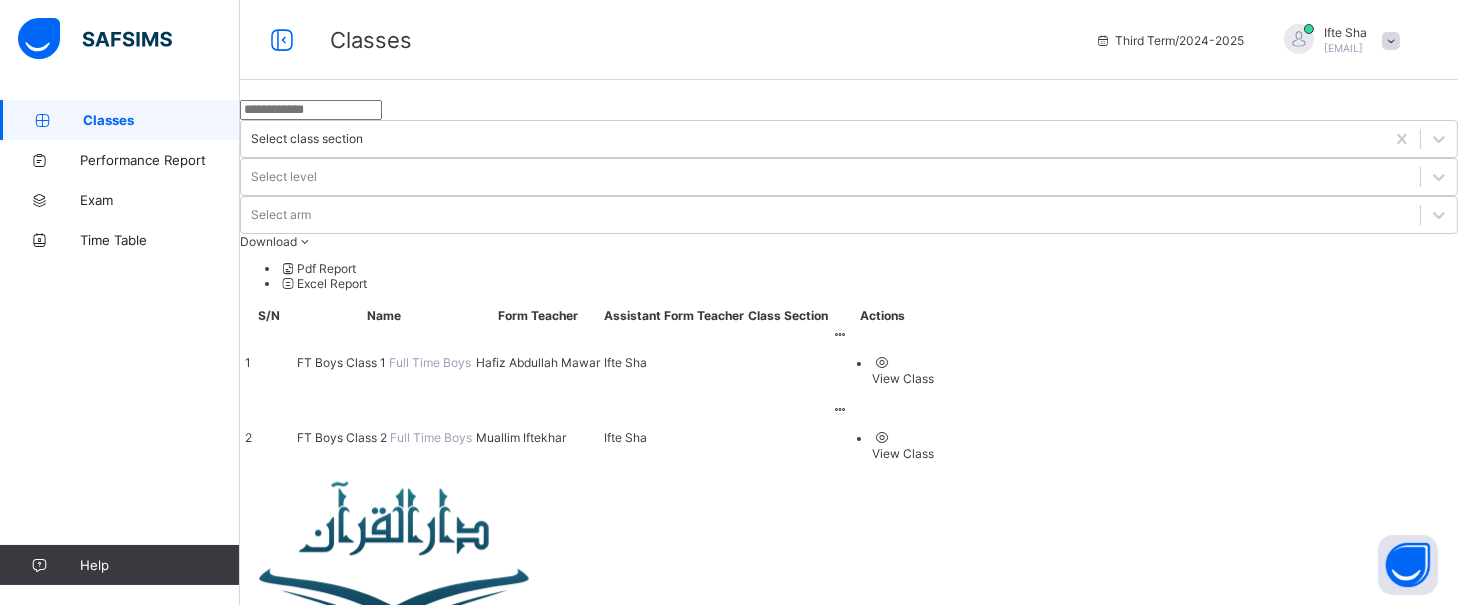click on "FT Boys   Class 2" at bounding box center [343, 437] 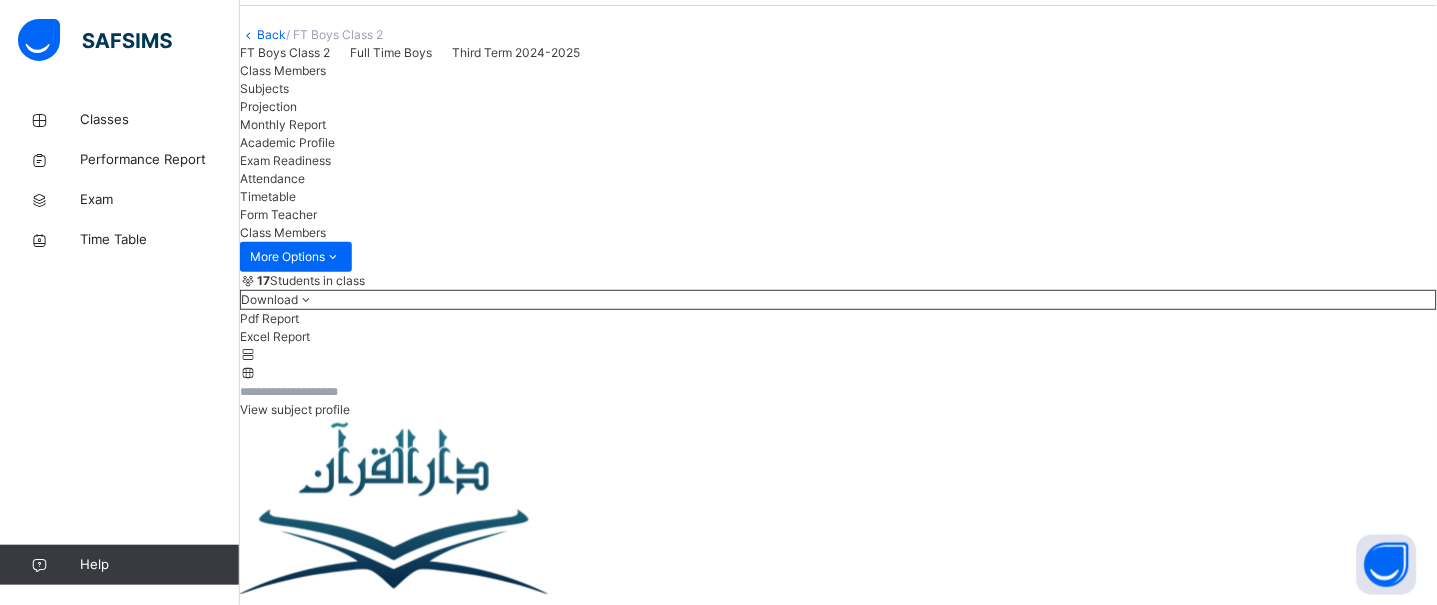 scroll, scrollTop: 102, scrollLeft: 0, axis: vertical 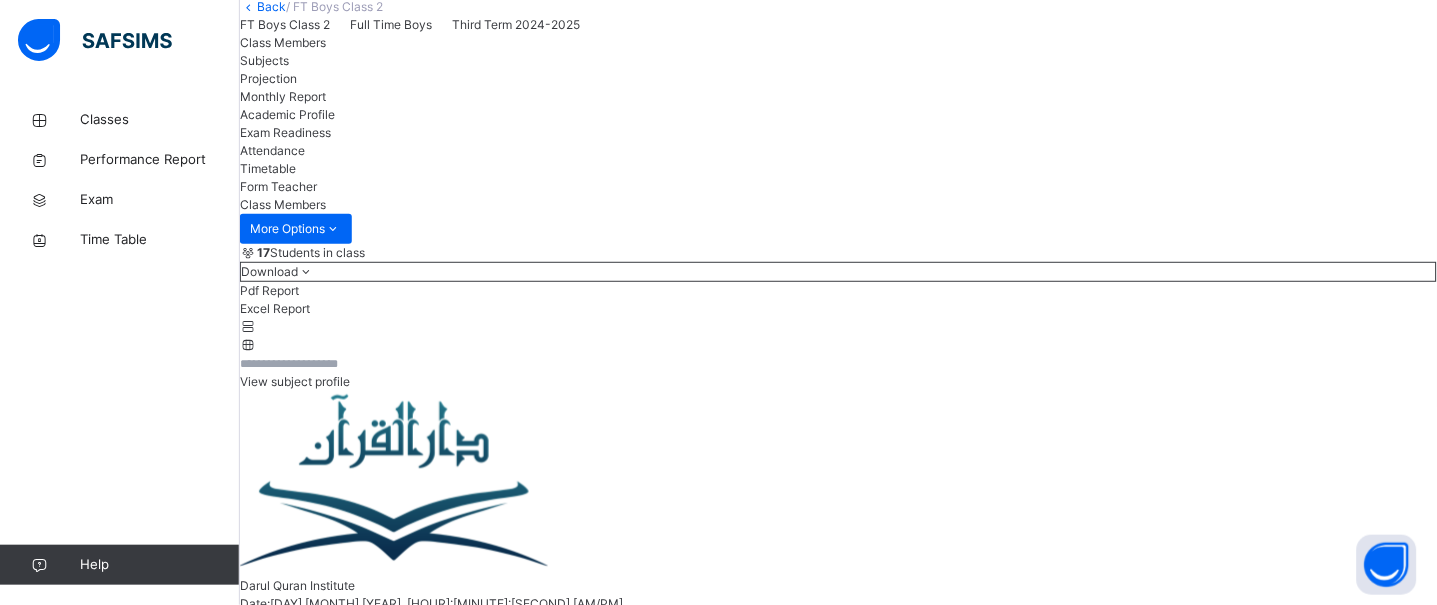 click on "Projection" at bounding box center [268, 78] 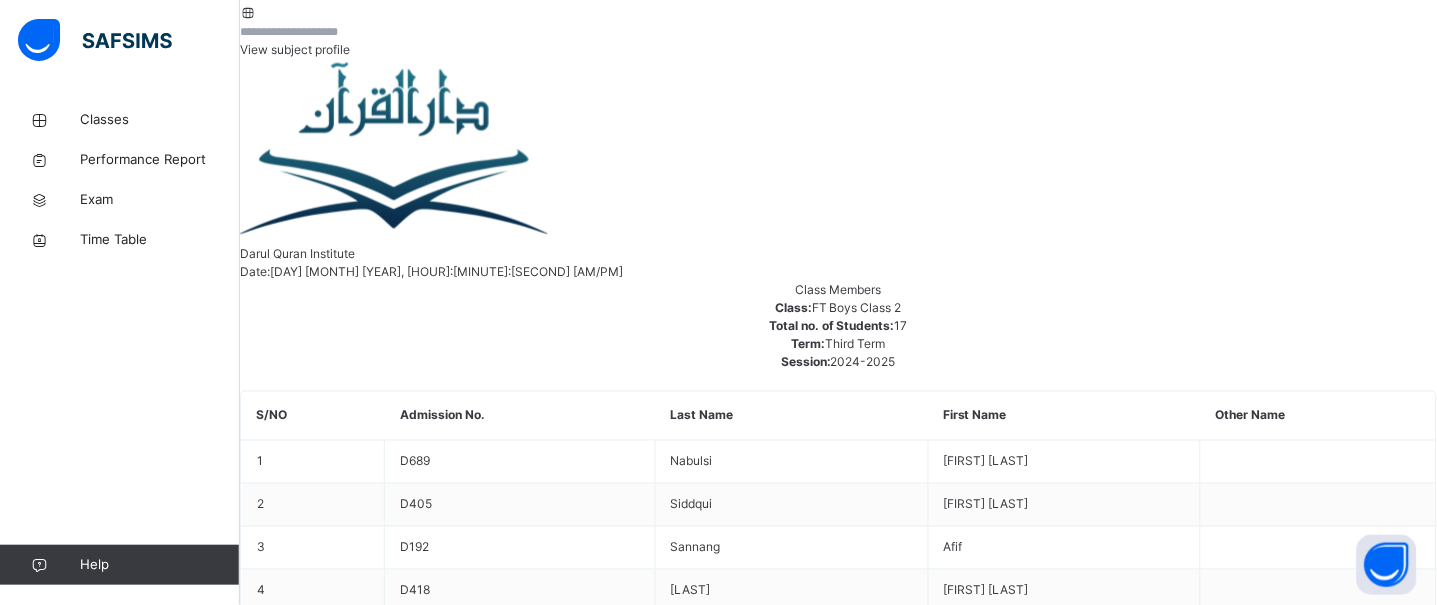 scroll, scrollTop: 443, scrollLeft: 0, axis: vertical 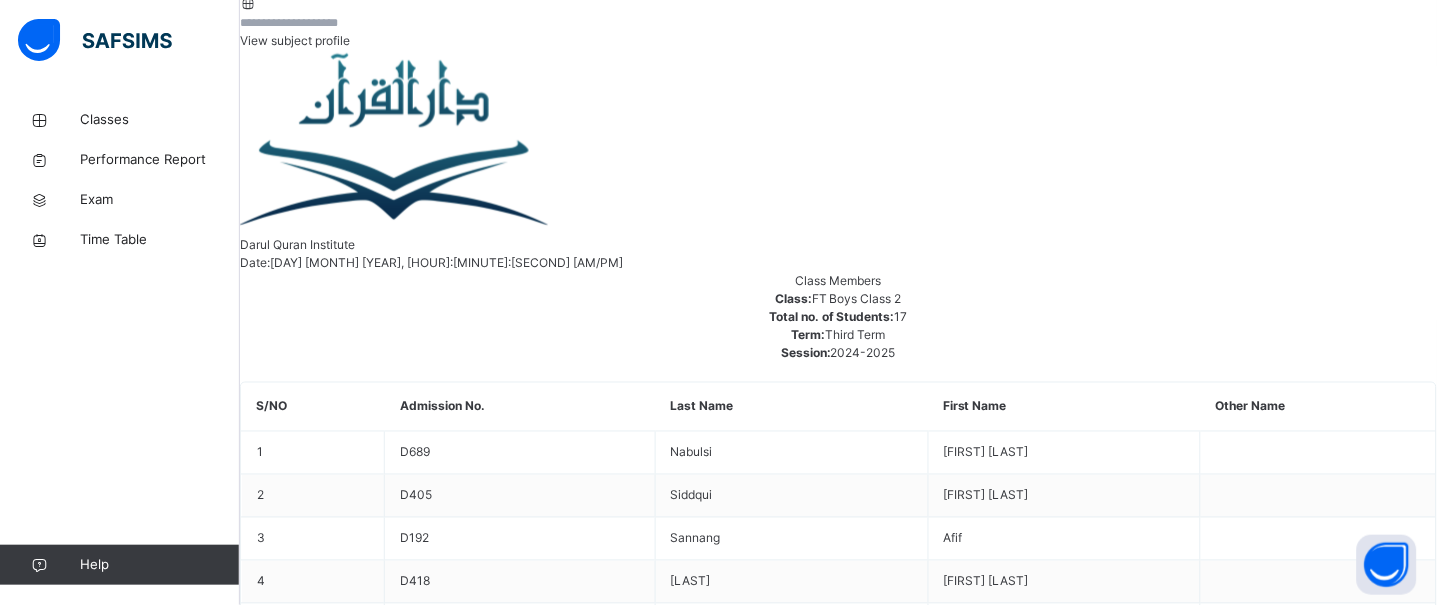 click at bounding box center [1054, 3034] 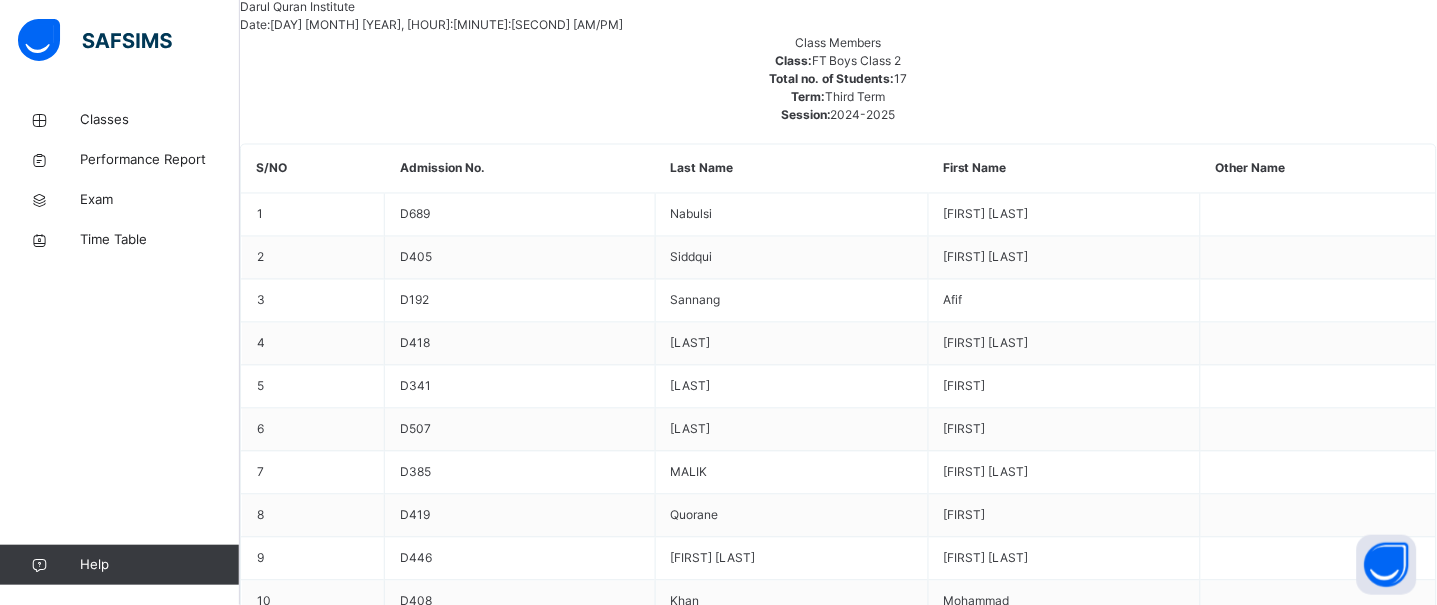 scroll, scrollTop: 897, scrollLeft: 0, axis: vertical 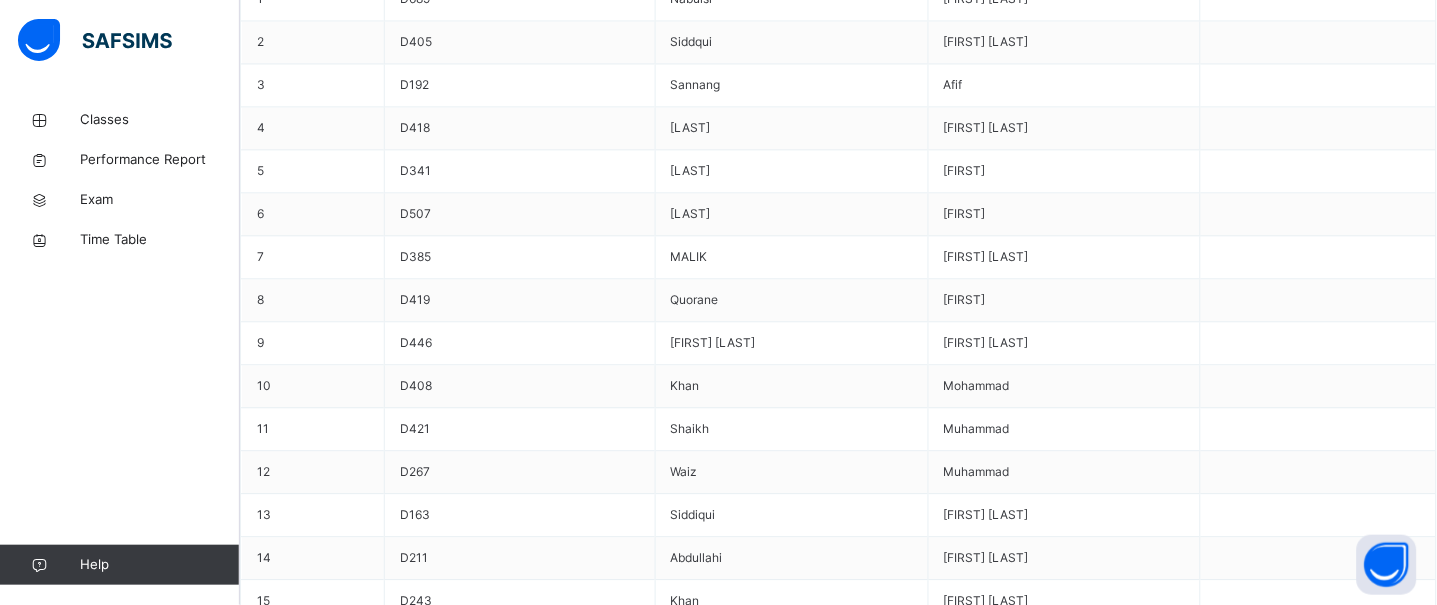 click on "Select option..." at bounding box center [838, 3593] 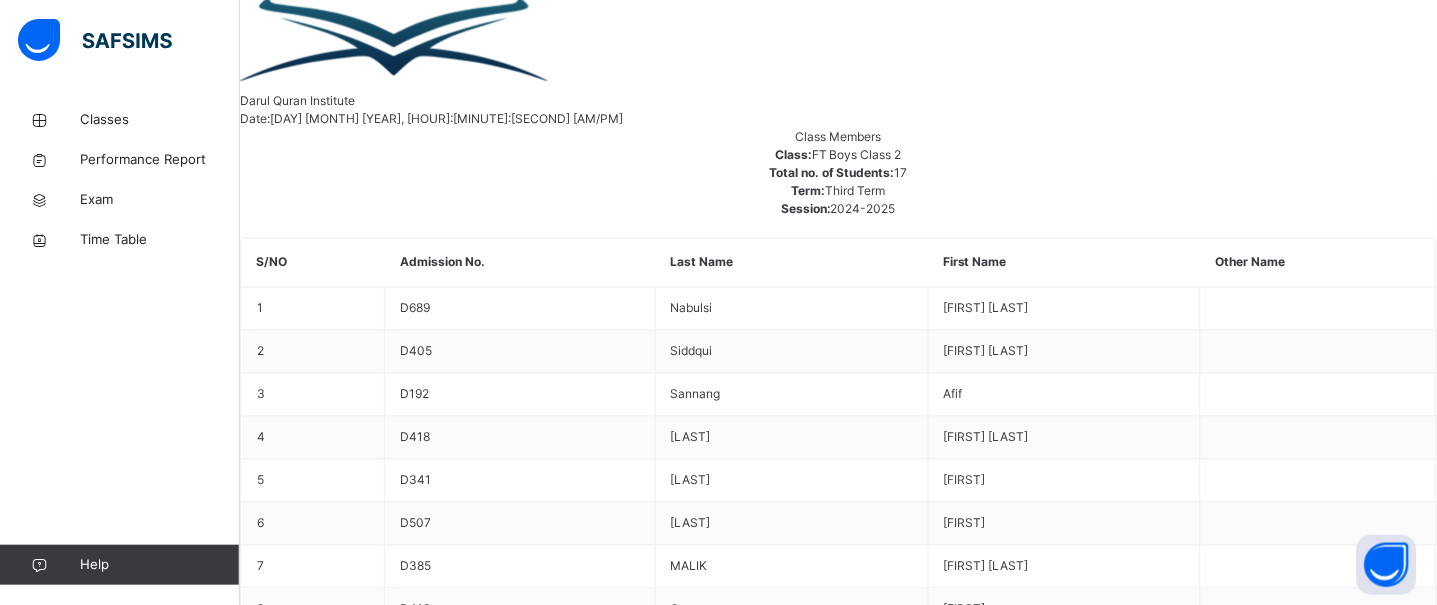 scroll, scrollTop: 586, scrollLeft: 0, axis: vertical 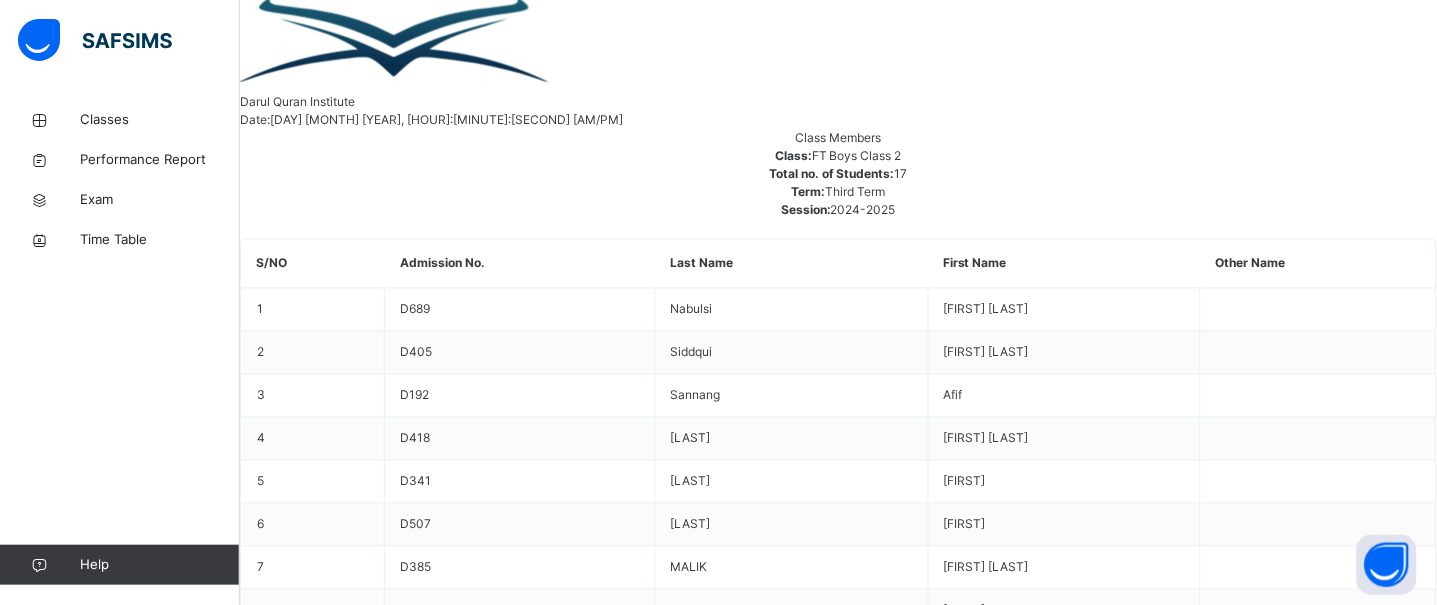 click on "MD1" at bounding box center (838, 3332) 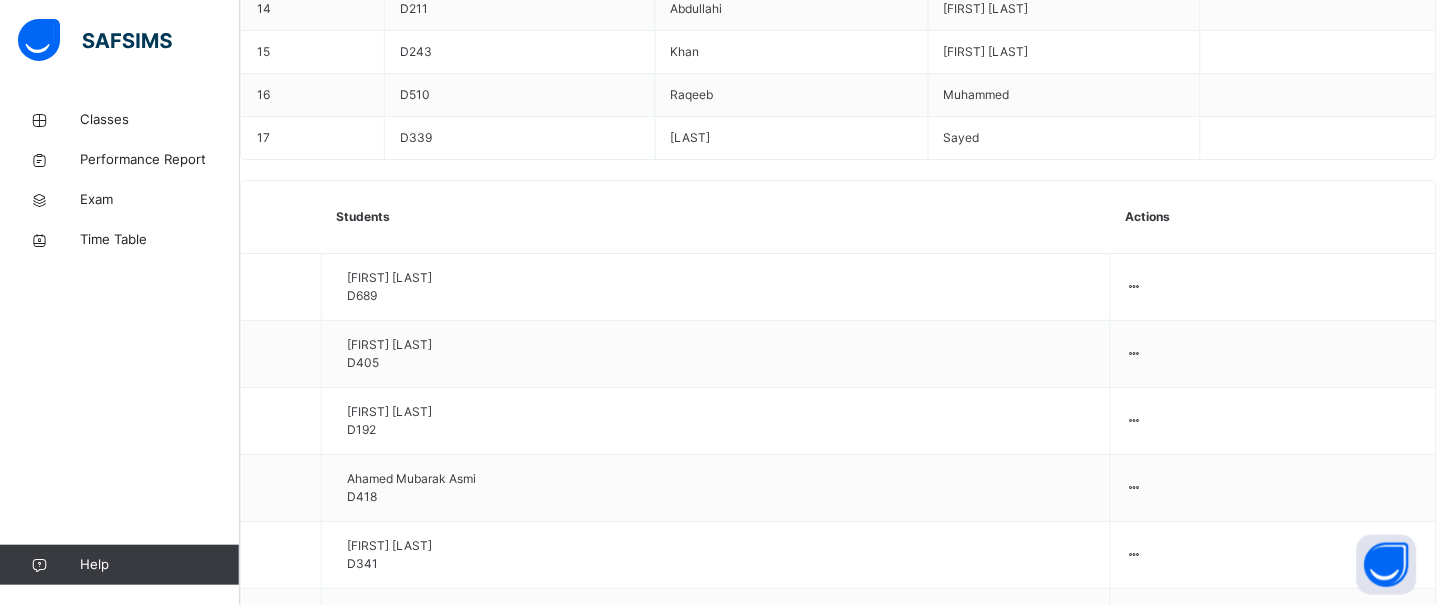 click on "Select option..." at bounding box center (292, 3824) 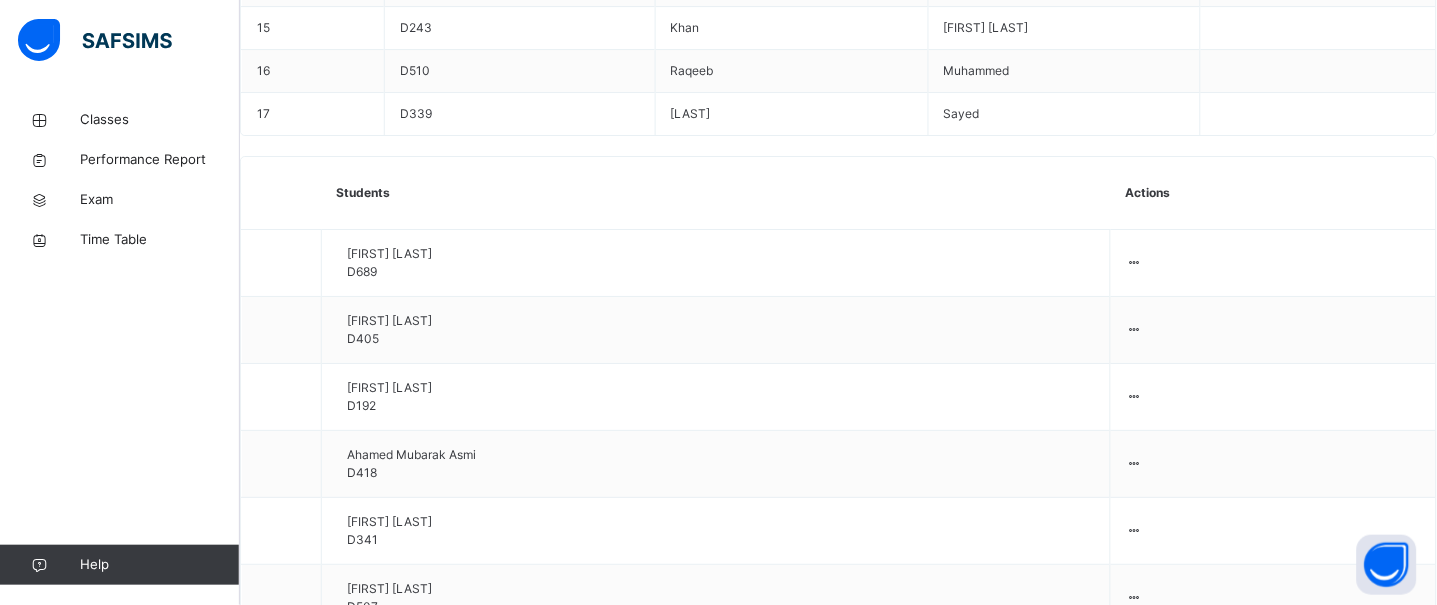 scroll, scrollTop: 1472, scrollLeft: 0, axis: vertical 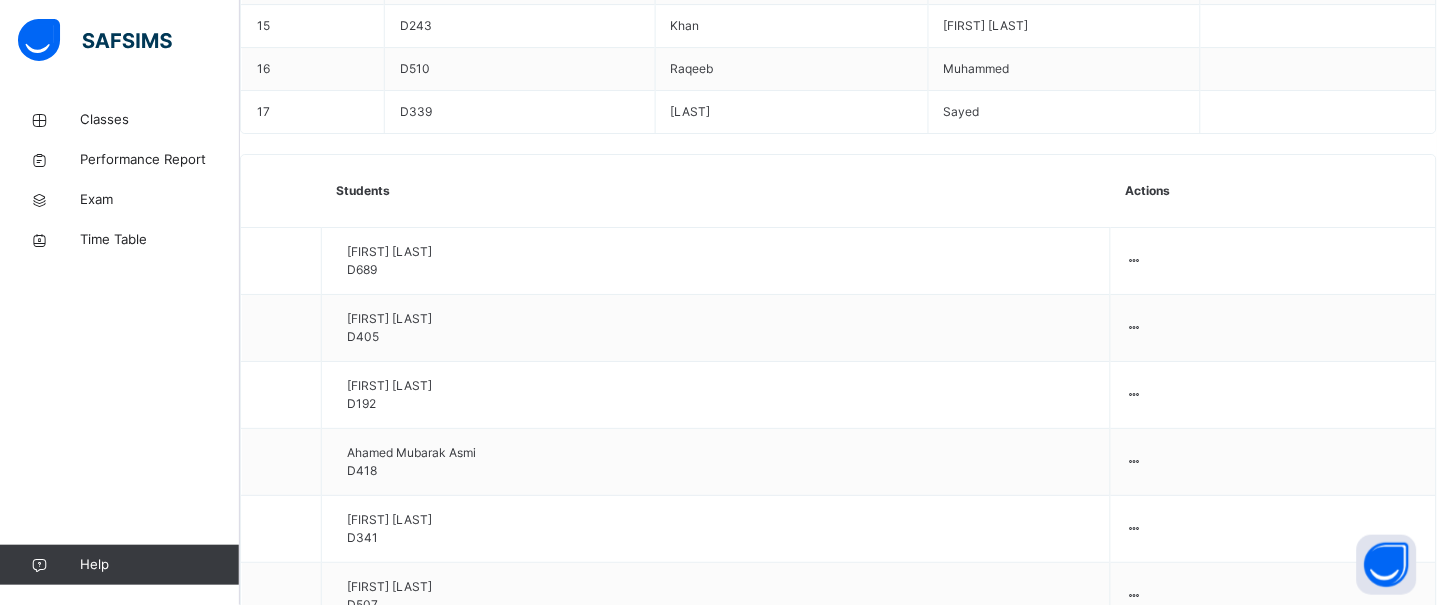 type on "*" 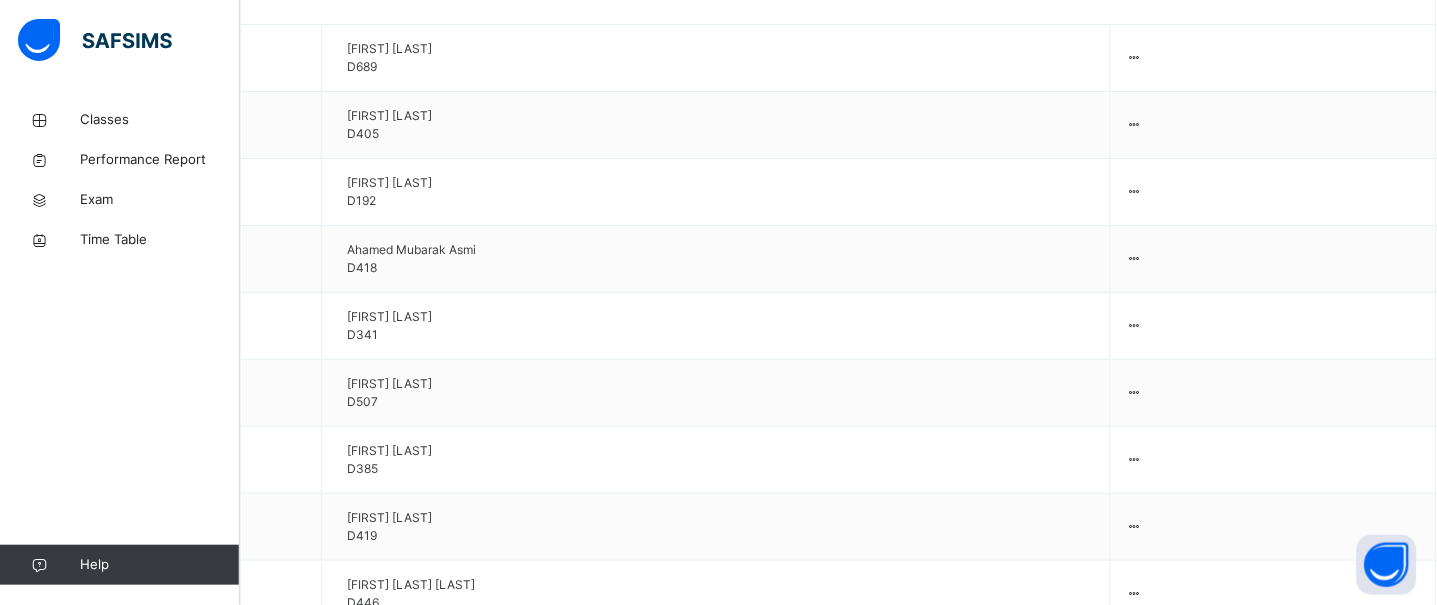 scroll, scrollTop: 1687, scrollLeft: 0, axis: vertical 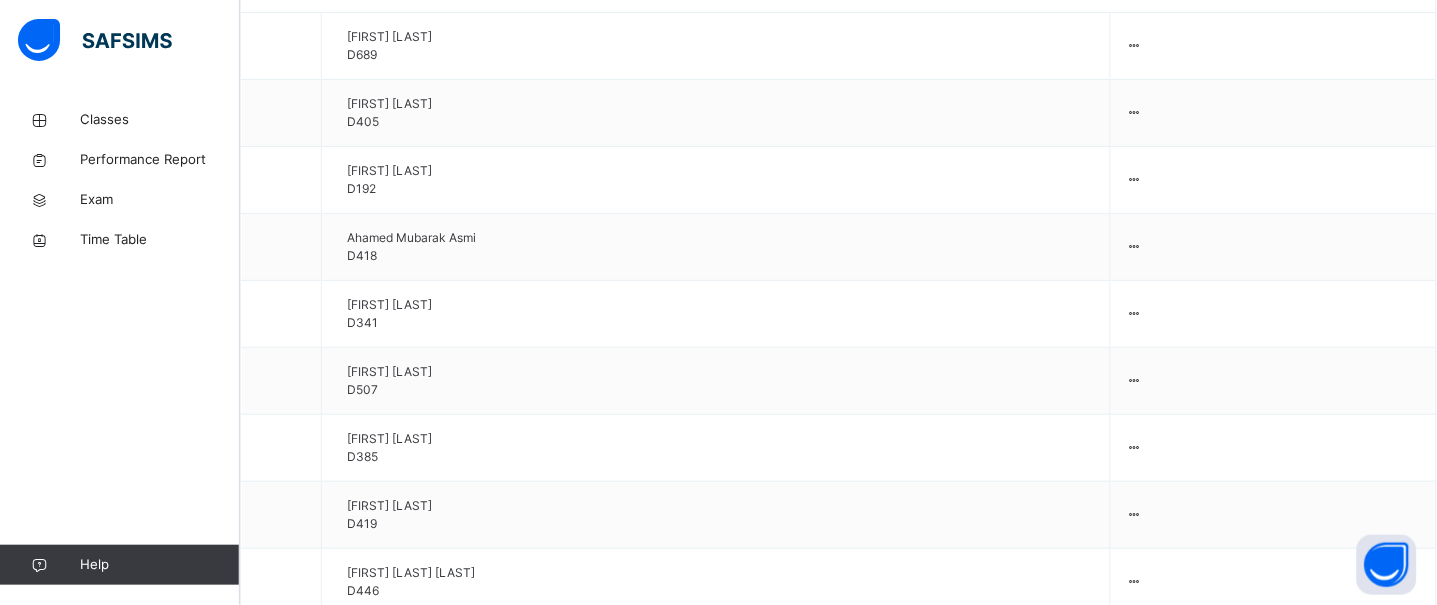 type on "*" 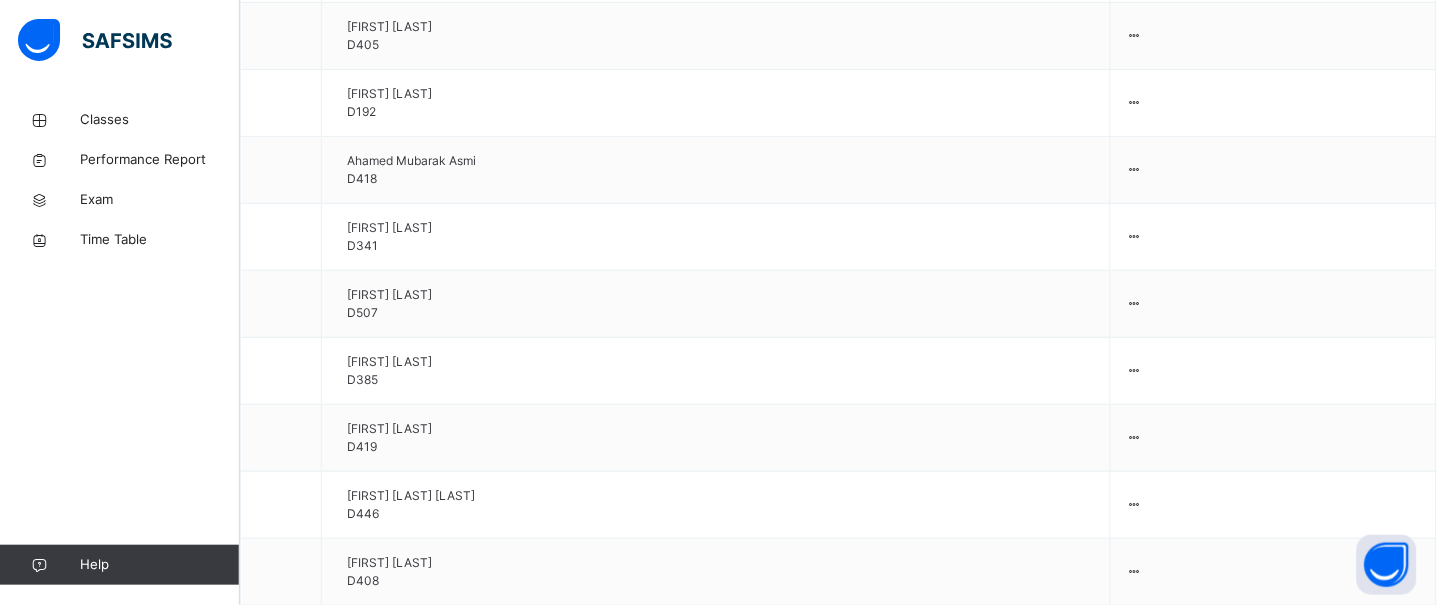 scroll, scrollTop: 1770, scrollLeft: 0, axis: vertical 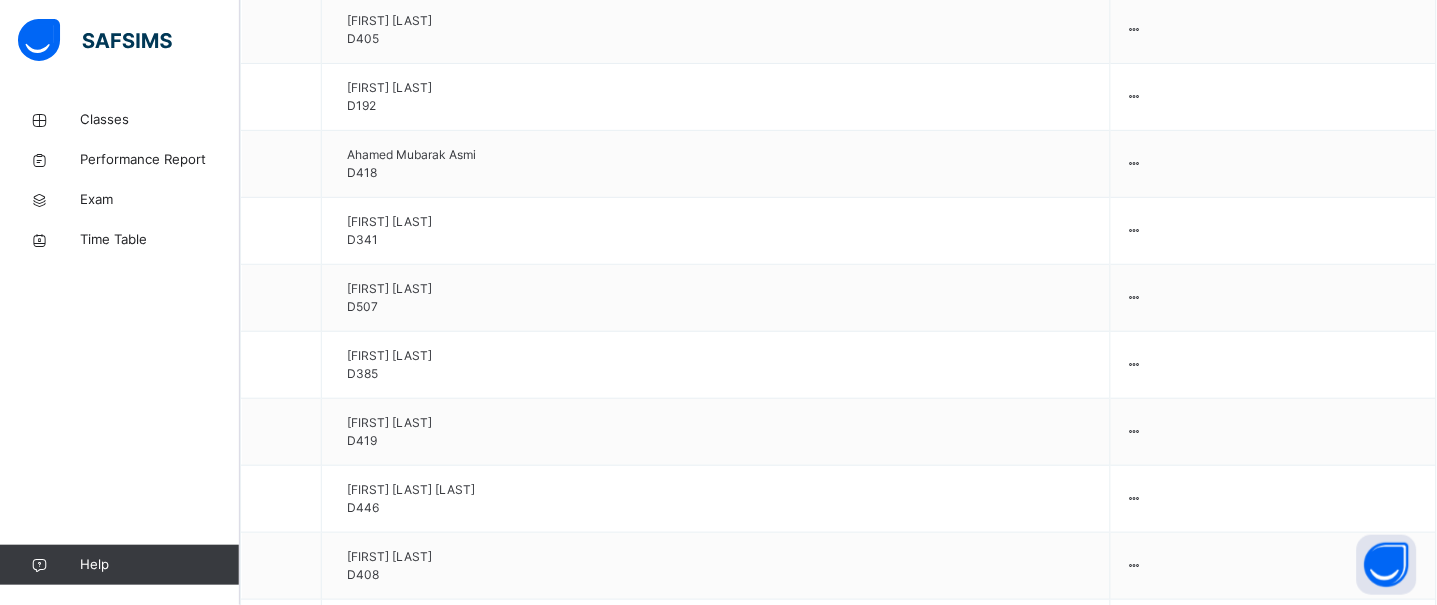 click on "[FIRST] [LAST]" at bounding box center (292, 3572) 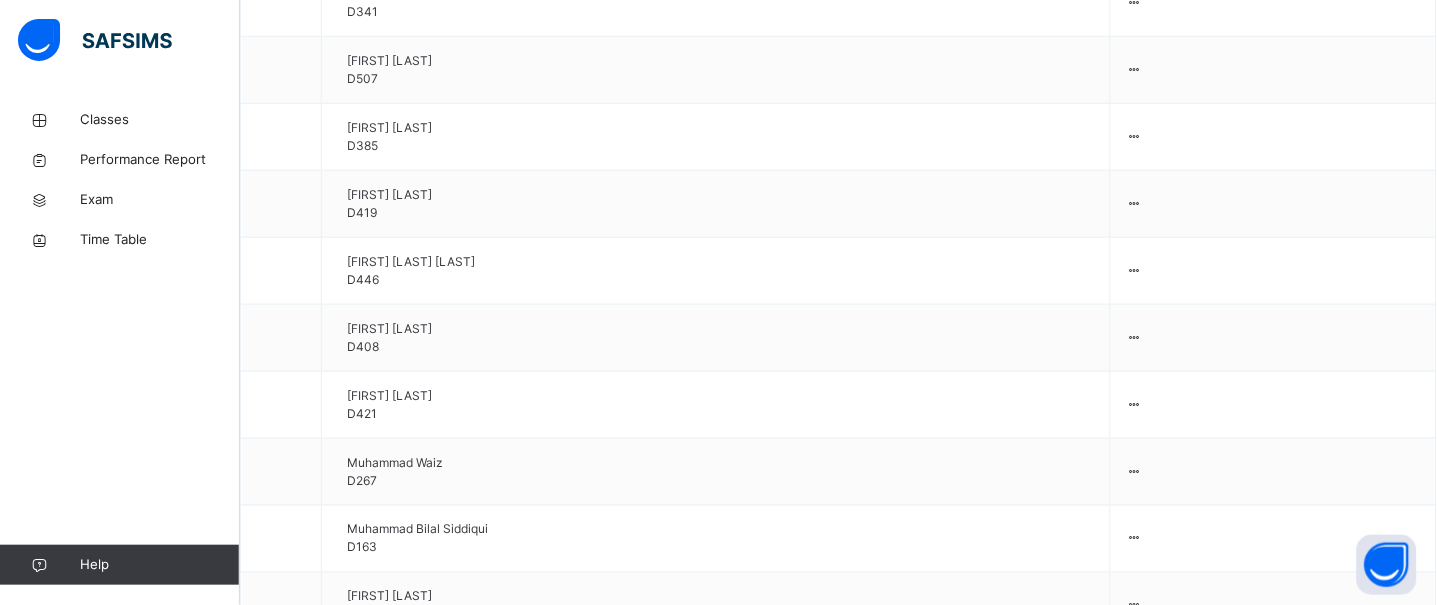 scroll, scrollTop: 2053, scrollLeft: 0, axis: vertical 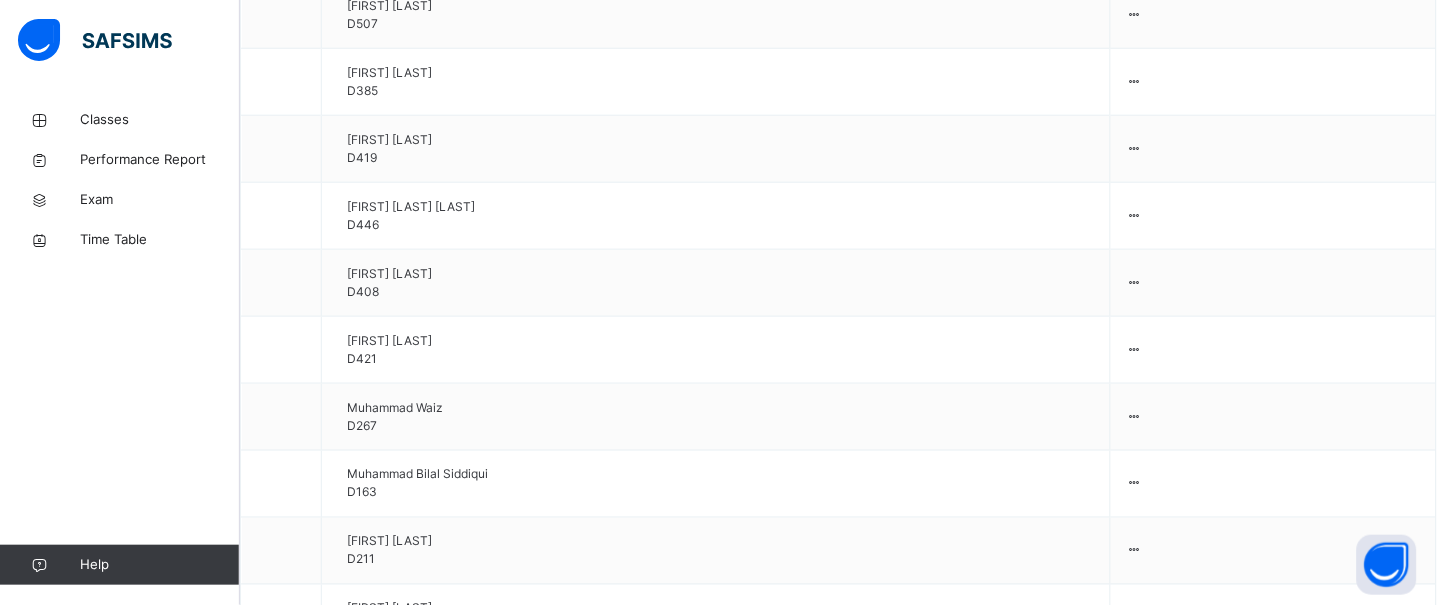 click on "Select option..." at bounding box center (292, 3644) 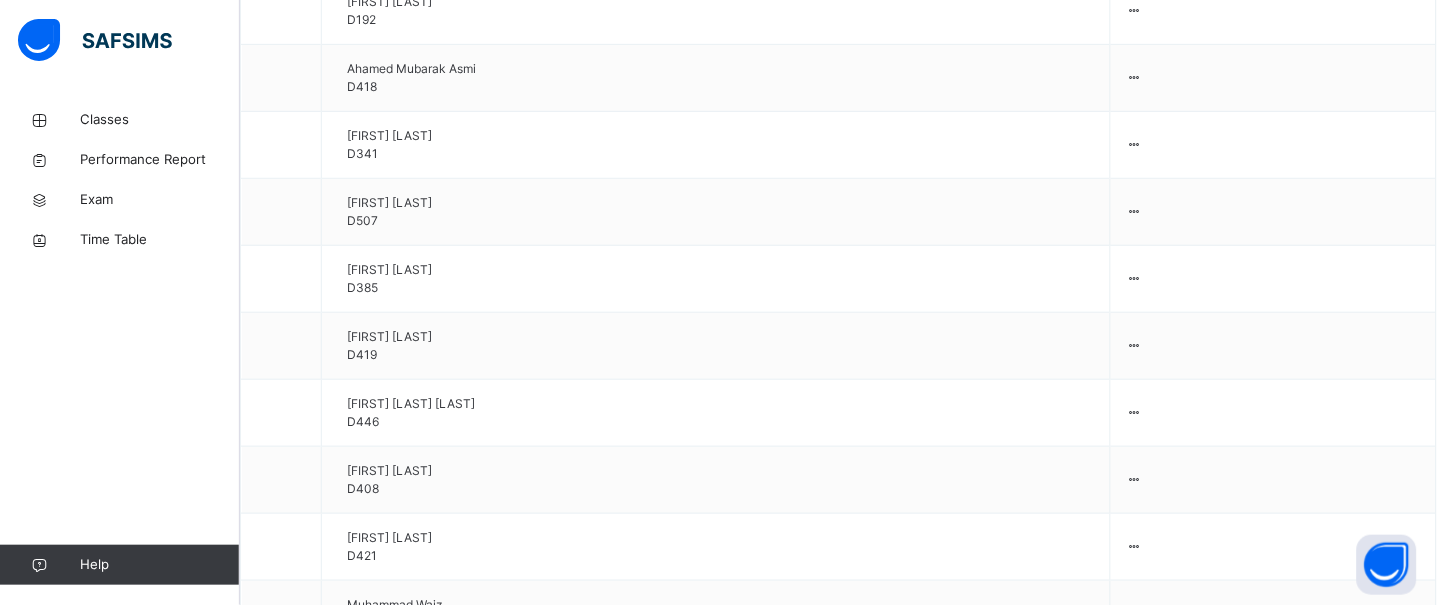 scroll, scrollTop: 2053, scrollLeft: 0, axis: vertical 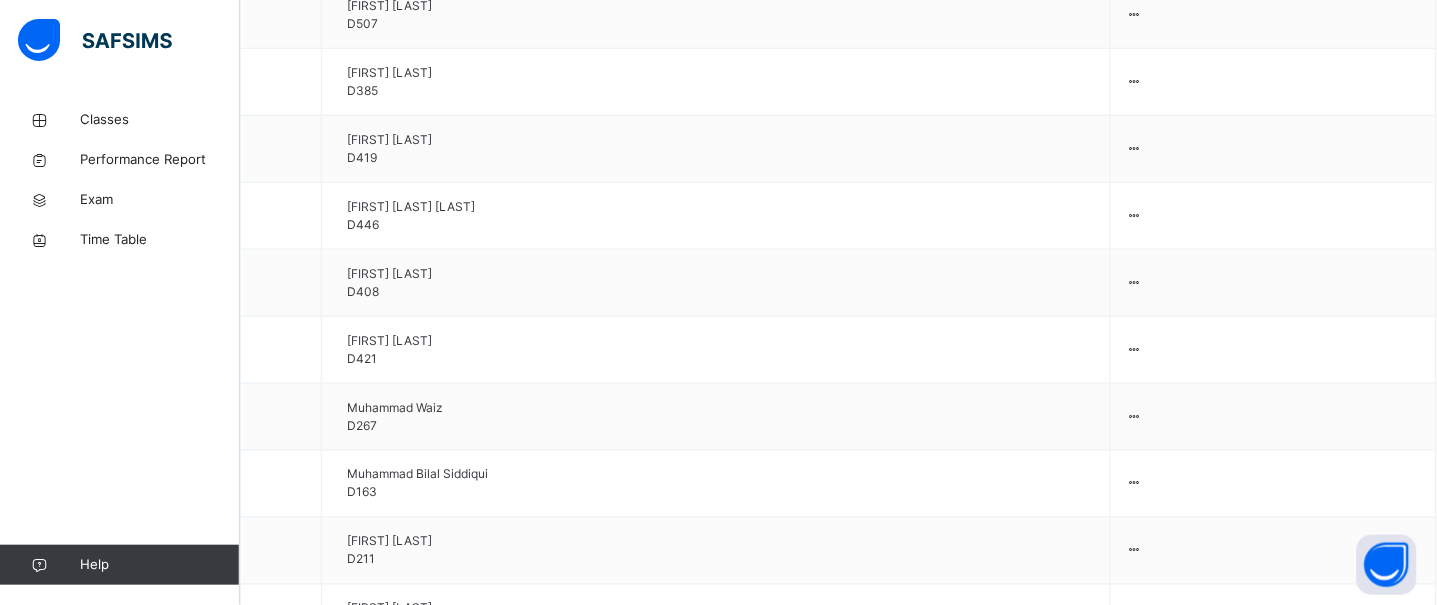 click on "Save Entry" at bounding box center (356, 3714) 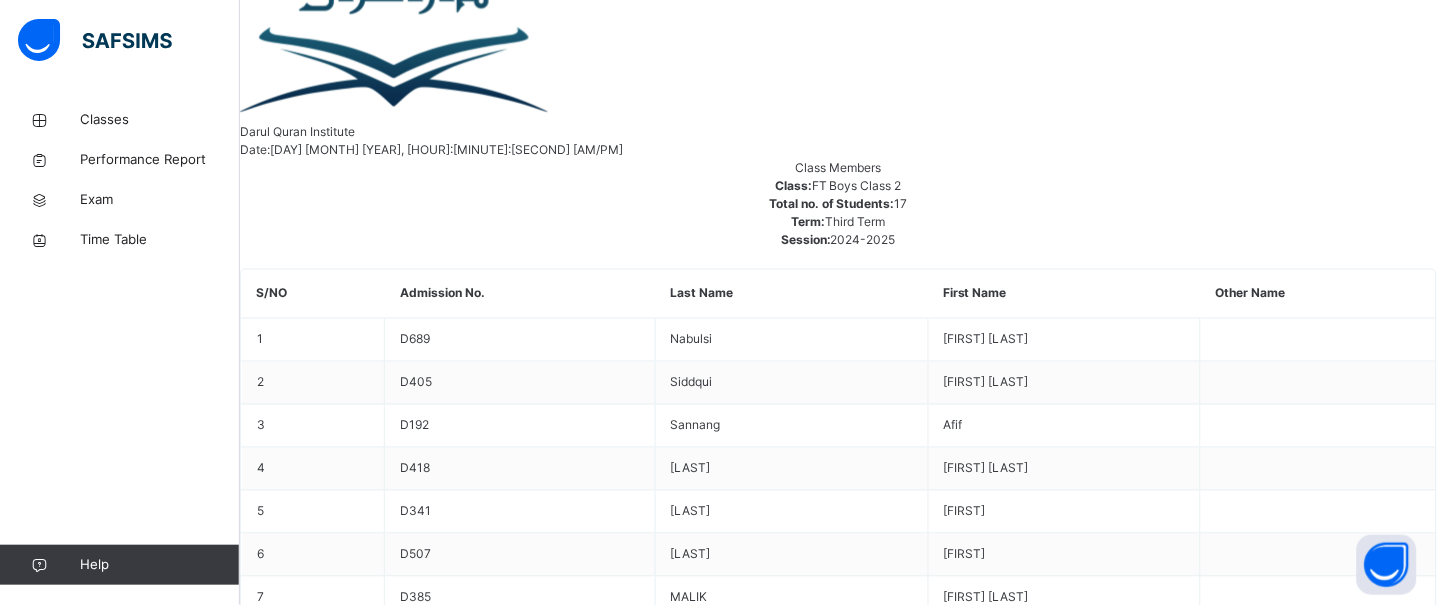 scroll, scrollTop: 552, scrollLeft: 0, axis: vertical 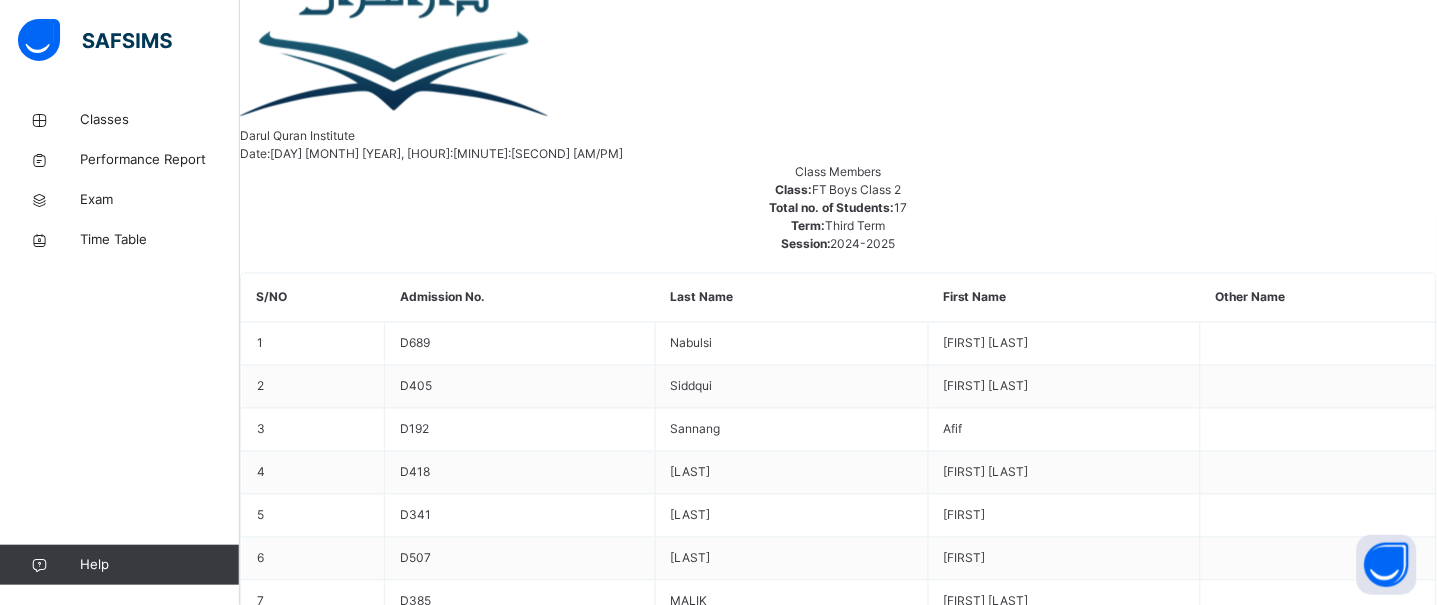 click on "REV1" at bounding box center (254, 3437) 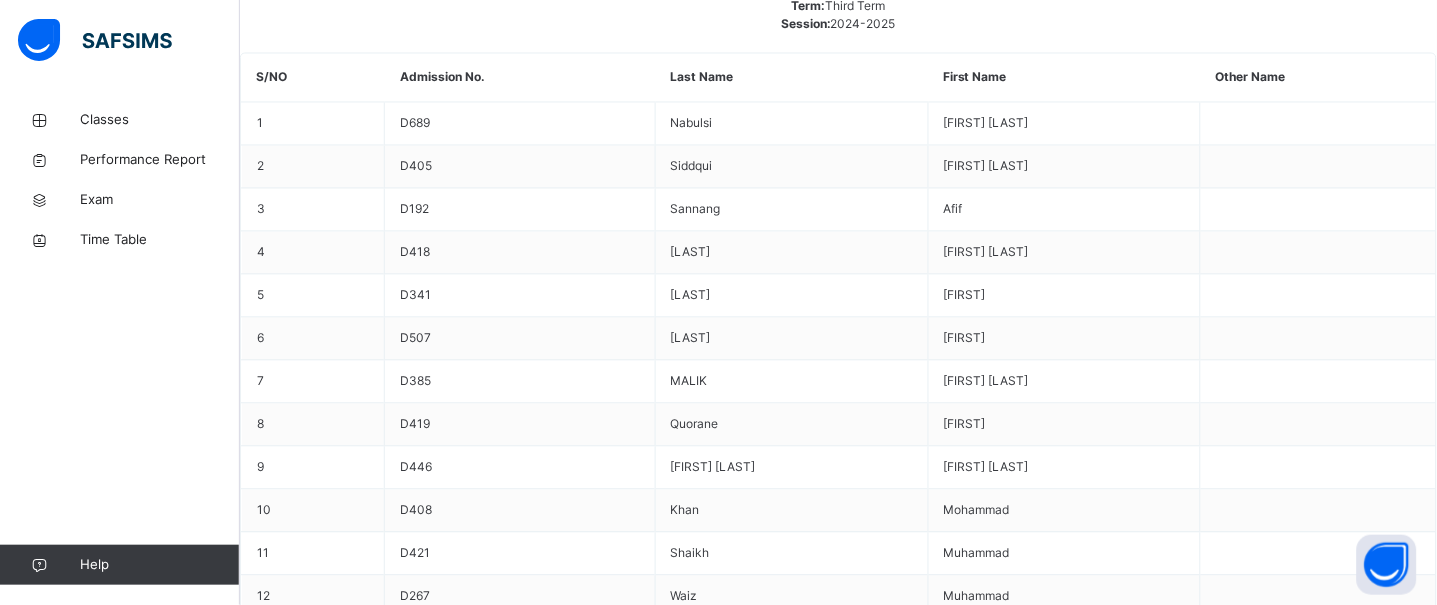 scroll, scrollTop: 804, scrollLeft: 0, axis: vertical 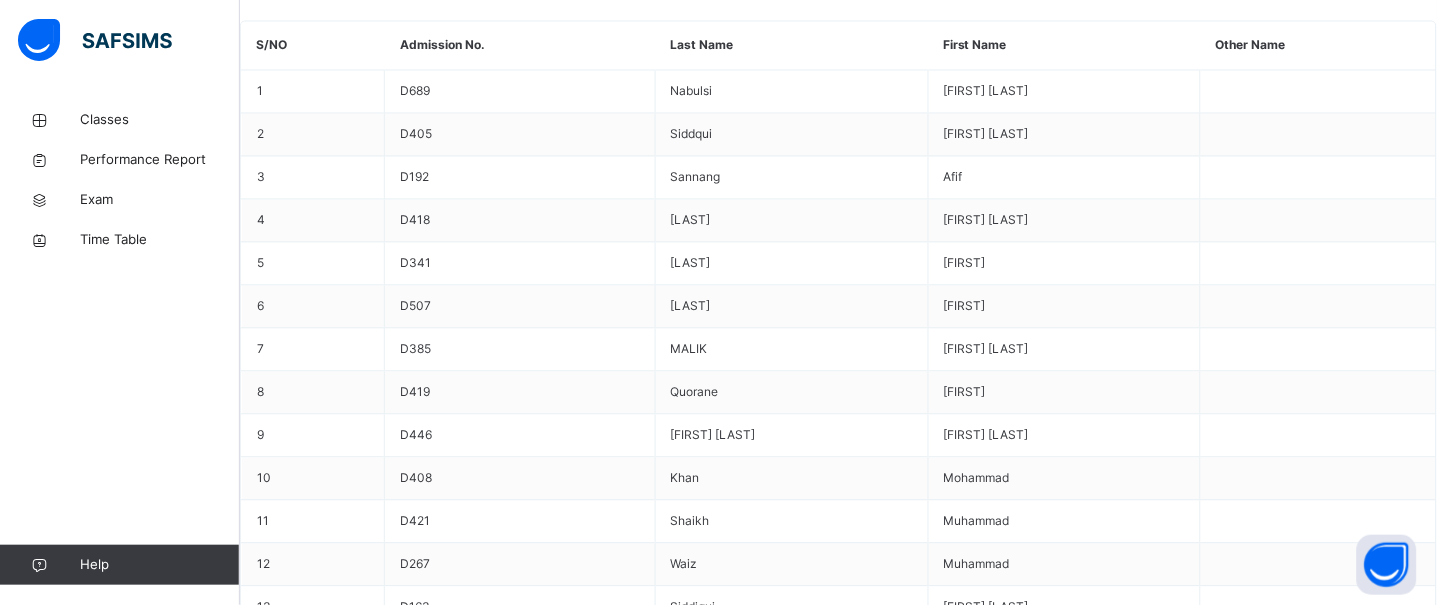 type on "*****" 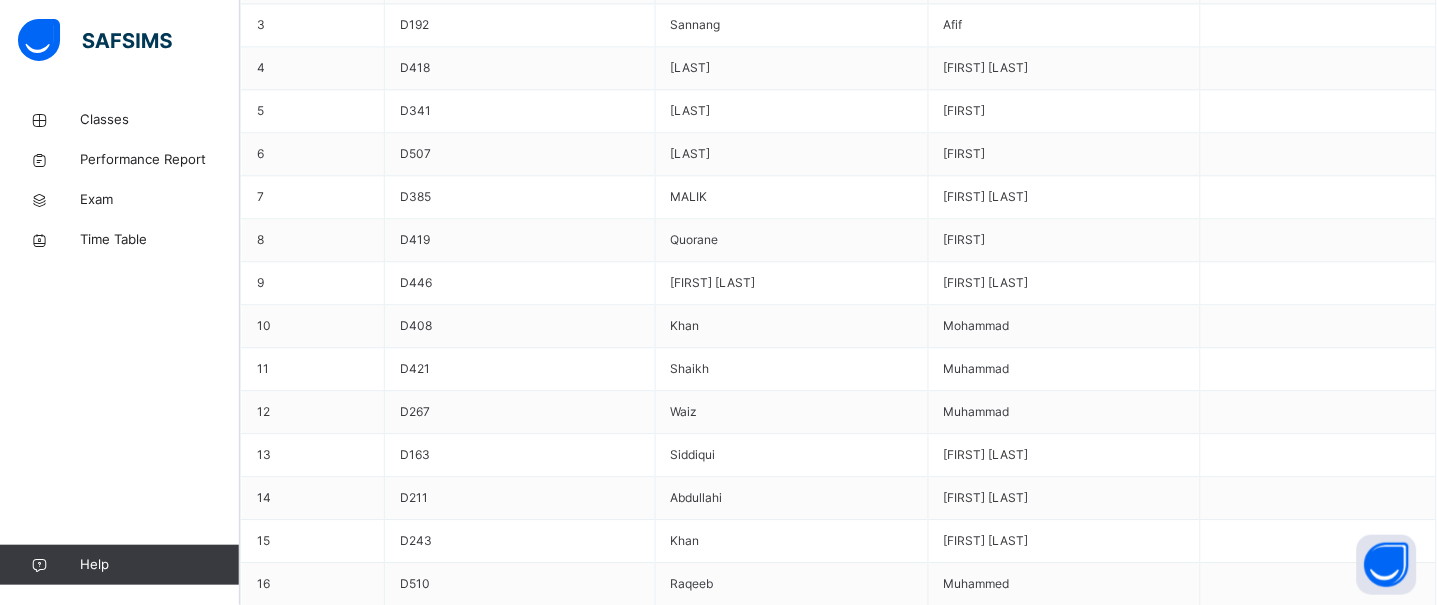 scroll, scrollTop: 980, scrollLeft: 0, axis: vertical 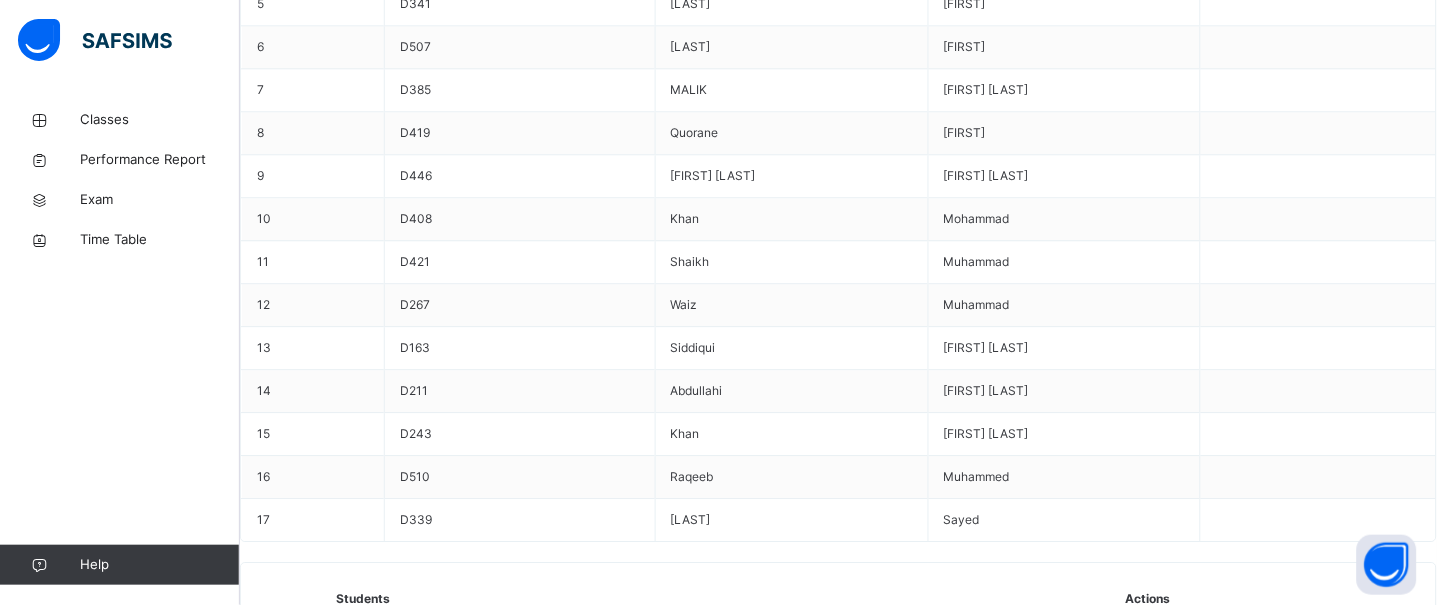 click on "Good" at bounding box center (838, 8542) 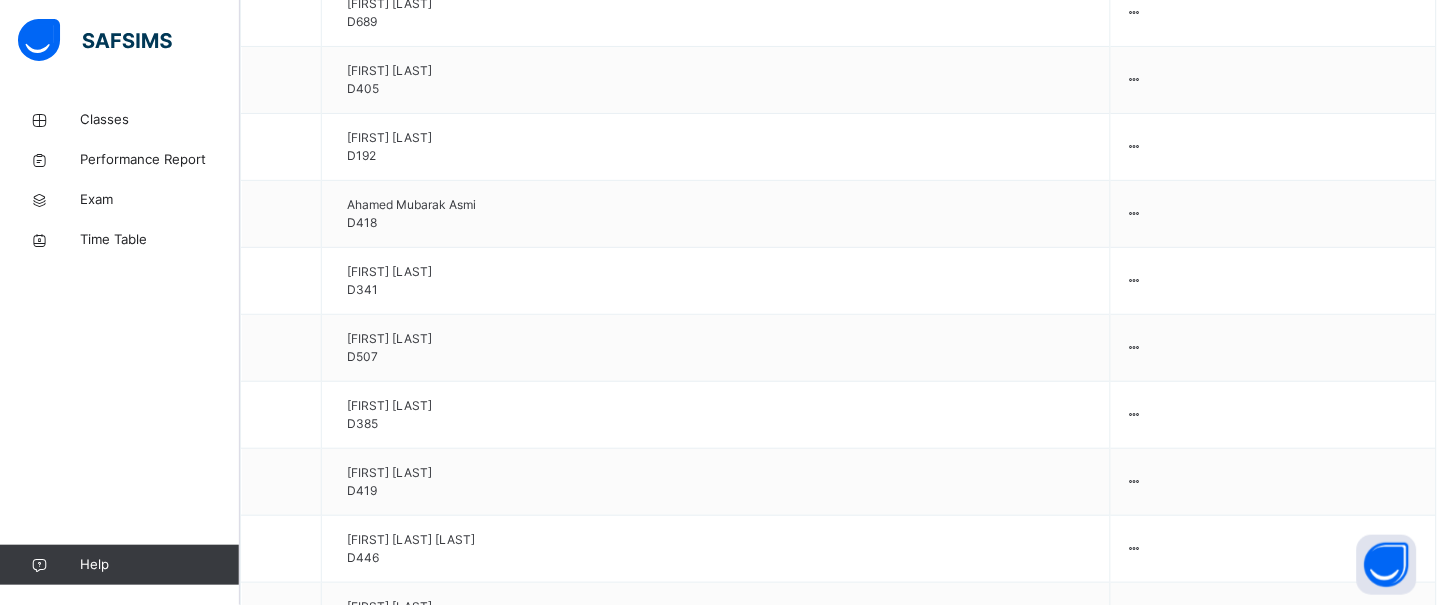 click on "Select person..." at bounding box center [838, 8449] 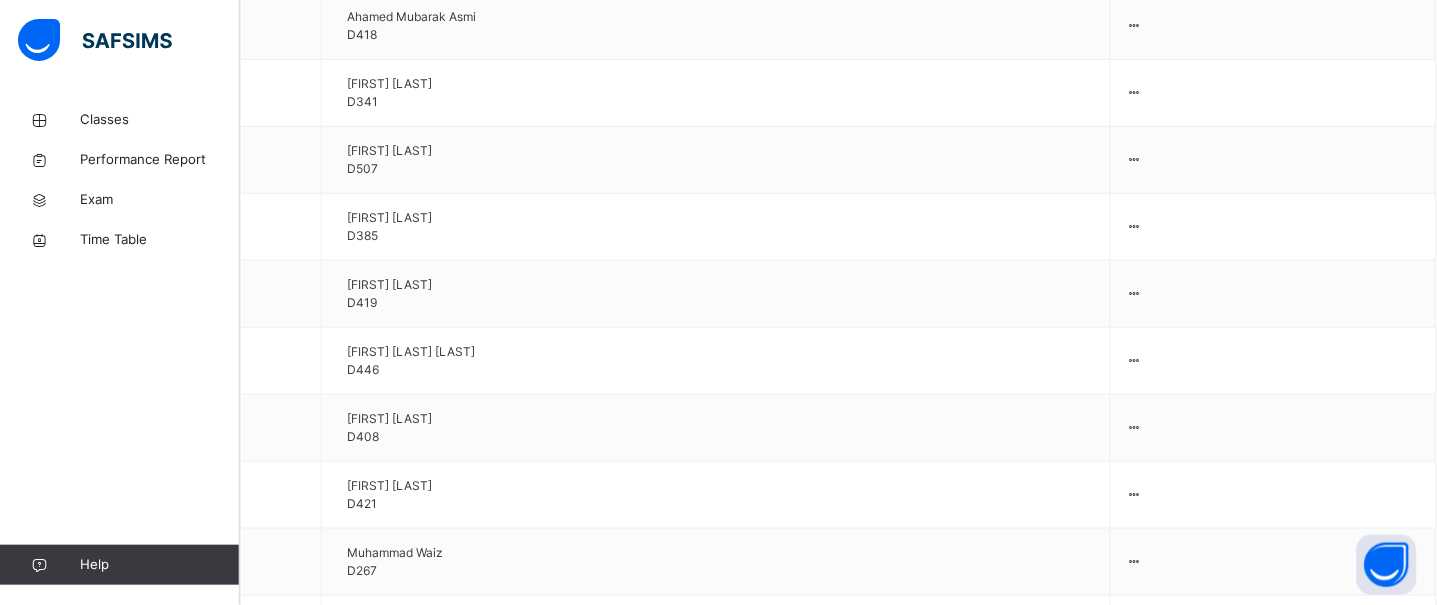 scroll, scrollTop: 1925, scrollLeft: 0, axis: vertical 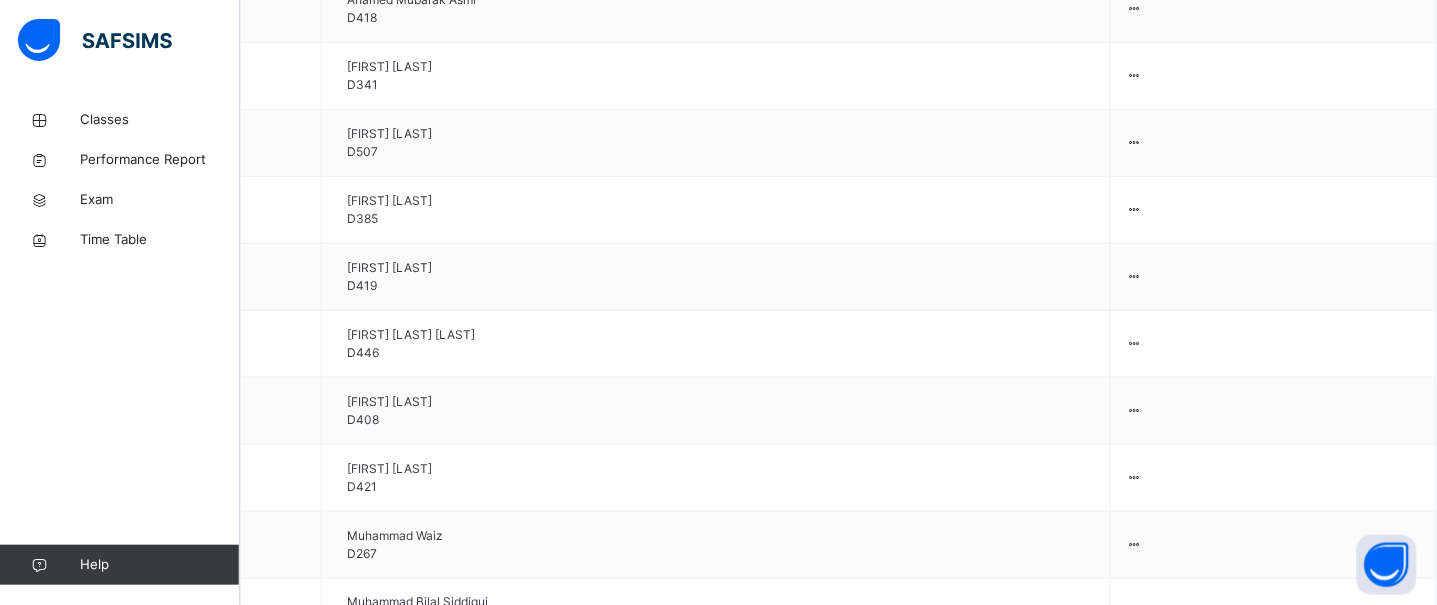 type on "****" 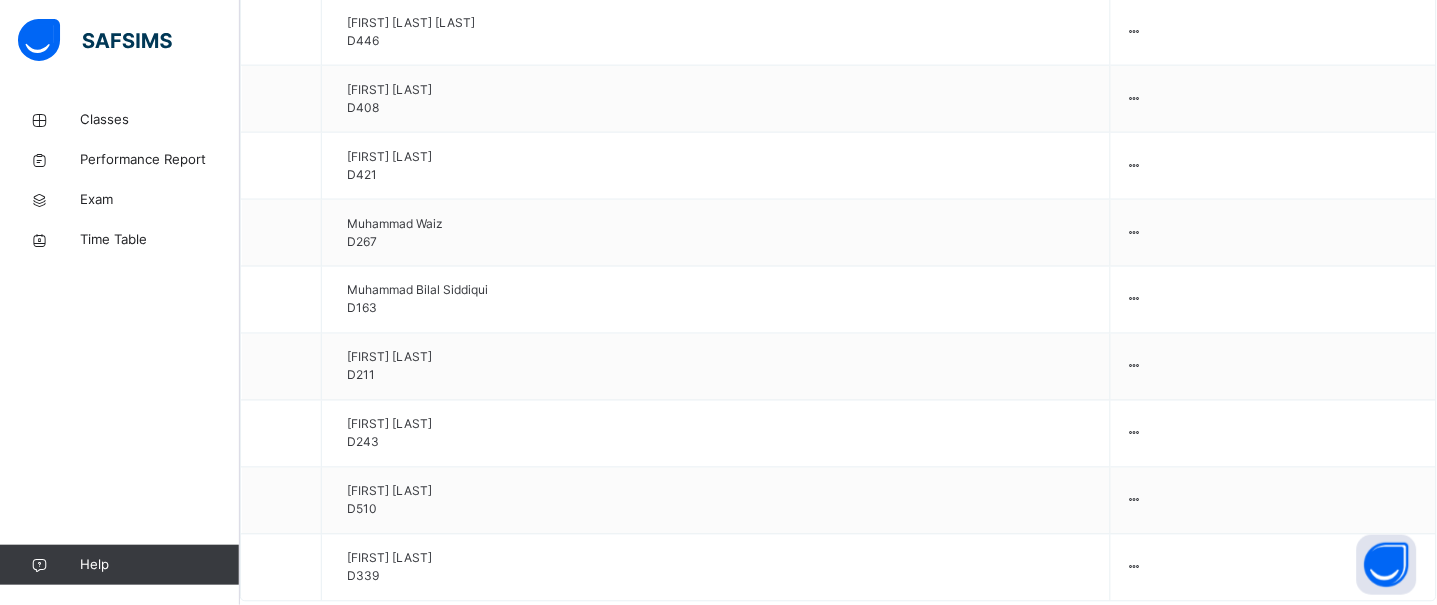 scroll, scrollTop: 2291, scrollLeft: 0, axis: vertical 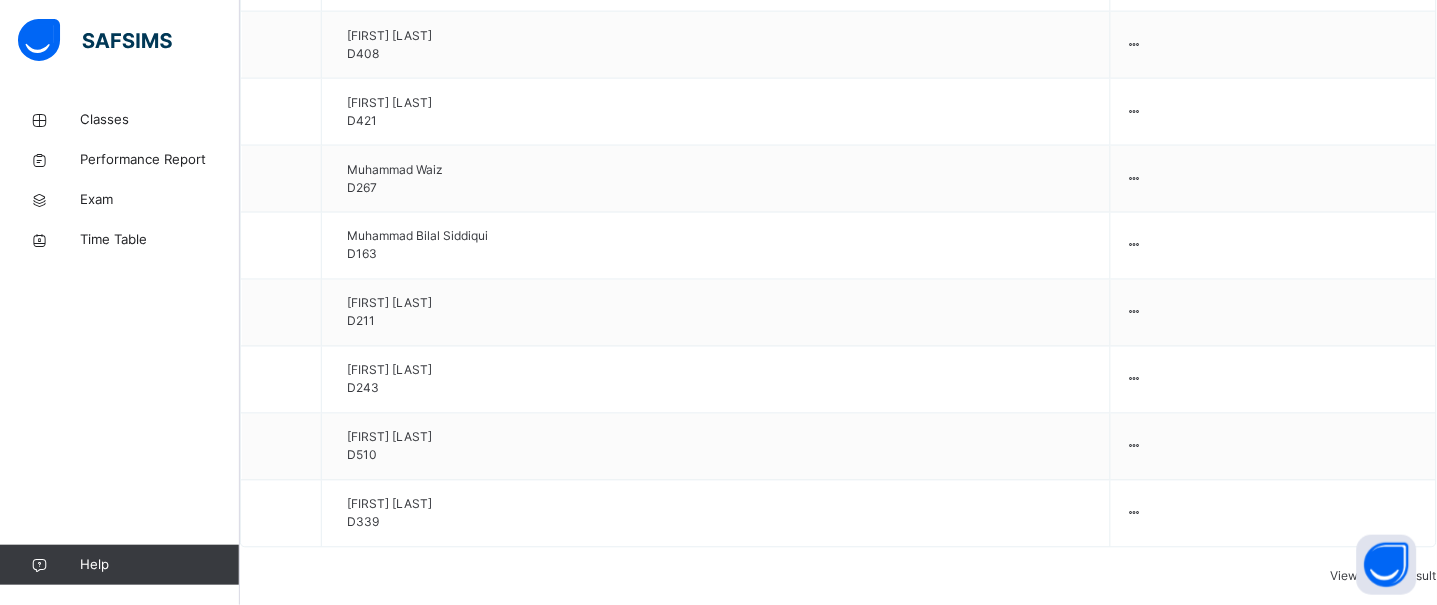 click on "Save Entry" at bounding box center [356, 8287] 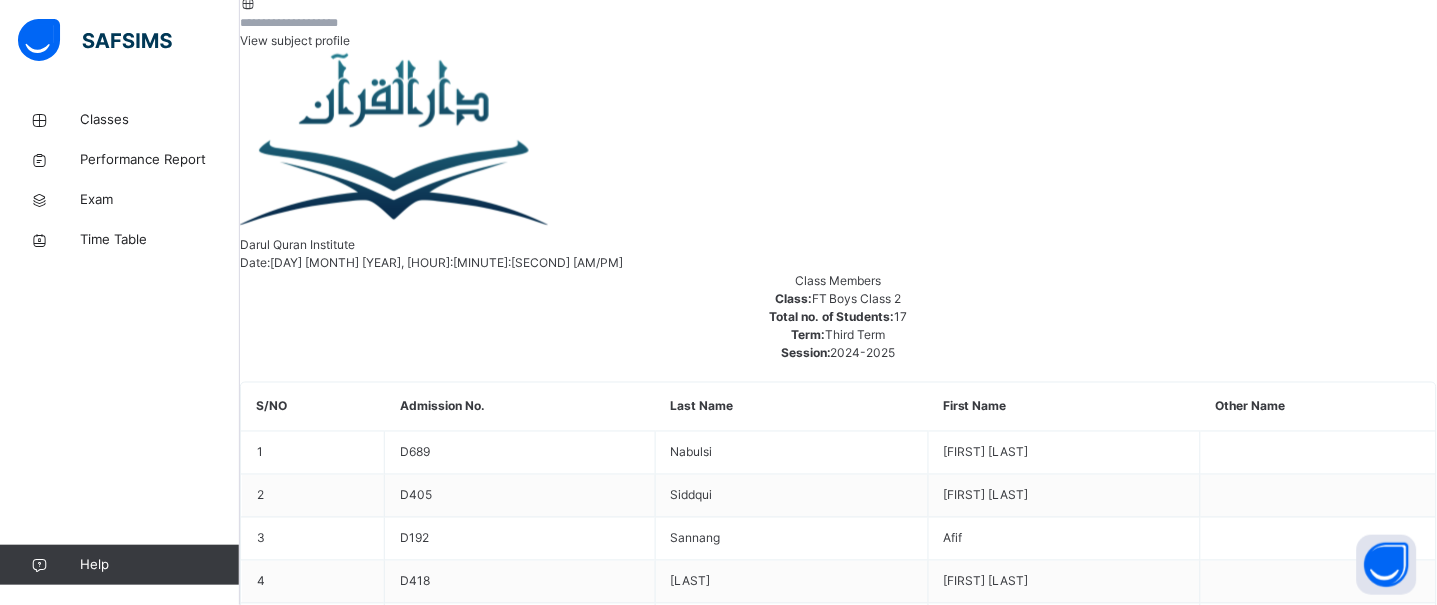 scroll, scrollTop: 897, scrollLeft: 0, axis: vertical 